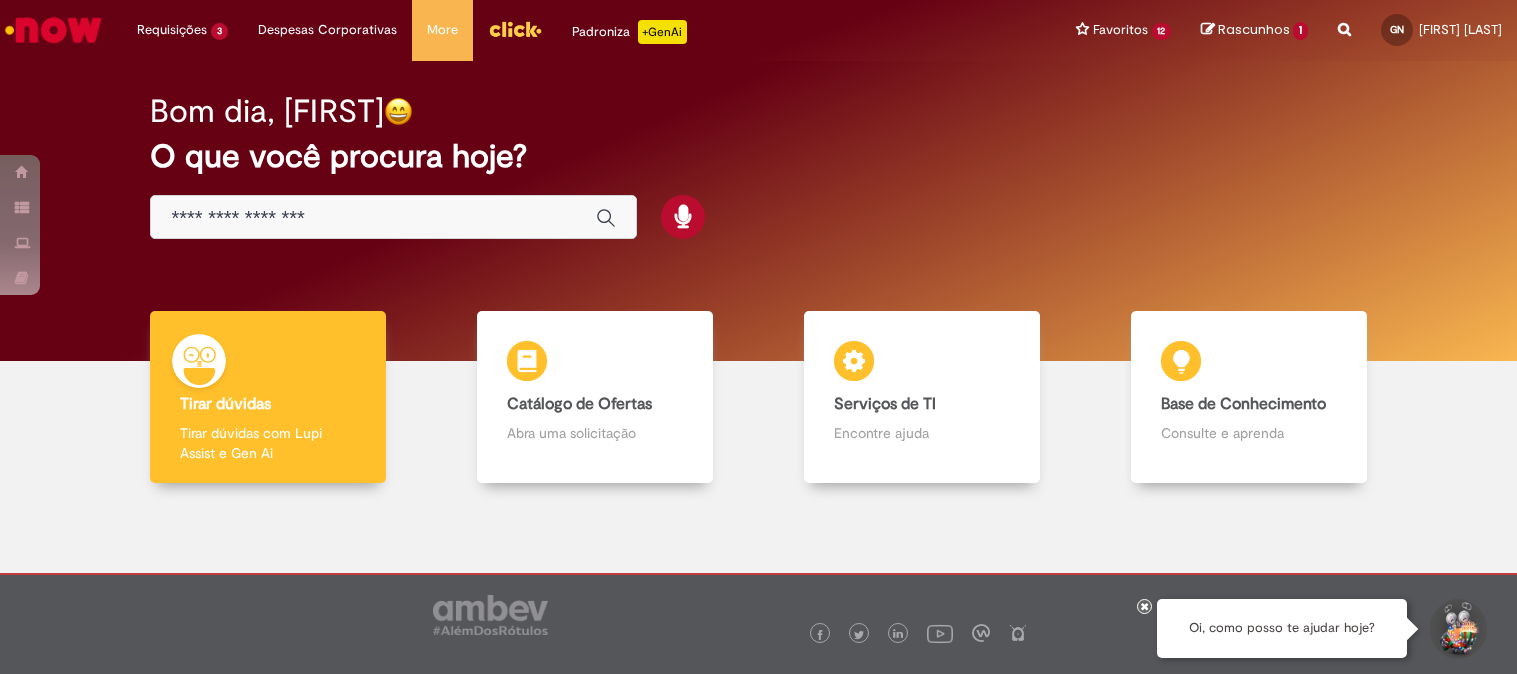 scroll, scrollTop: 0, scrollLeft: 0, axis: both 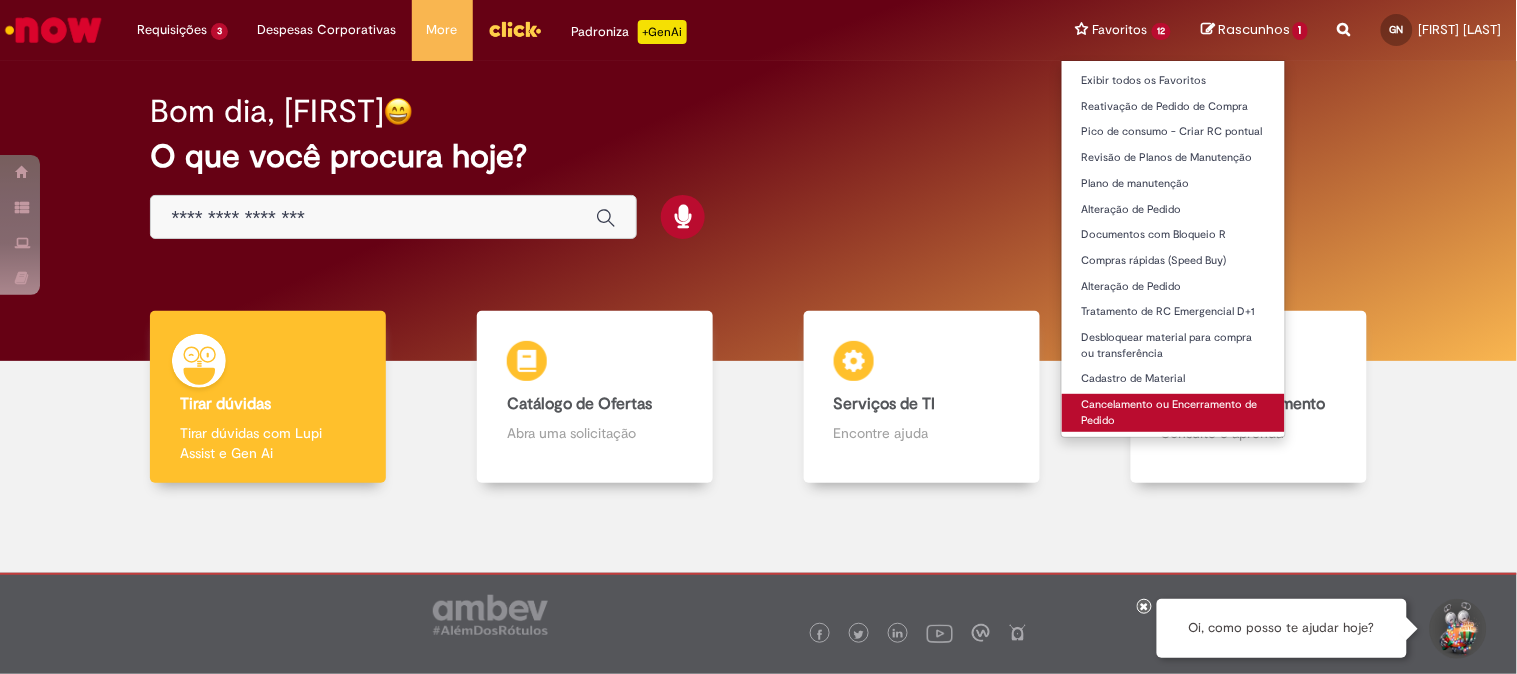 click on "Cancelamento ou Encerramento de Pedido" at bounding box center [1174, 412] 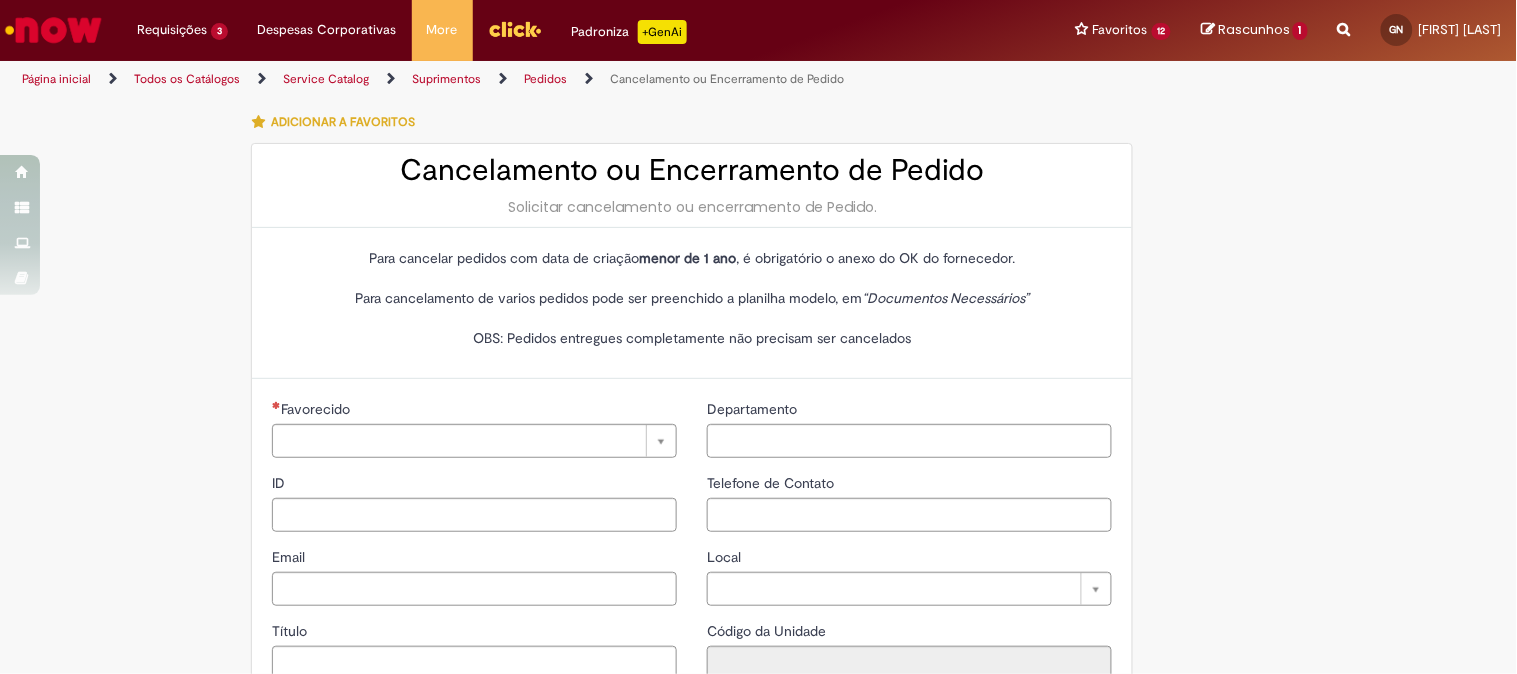 type on "********" 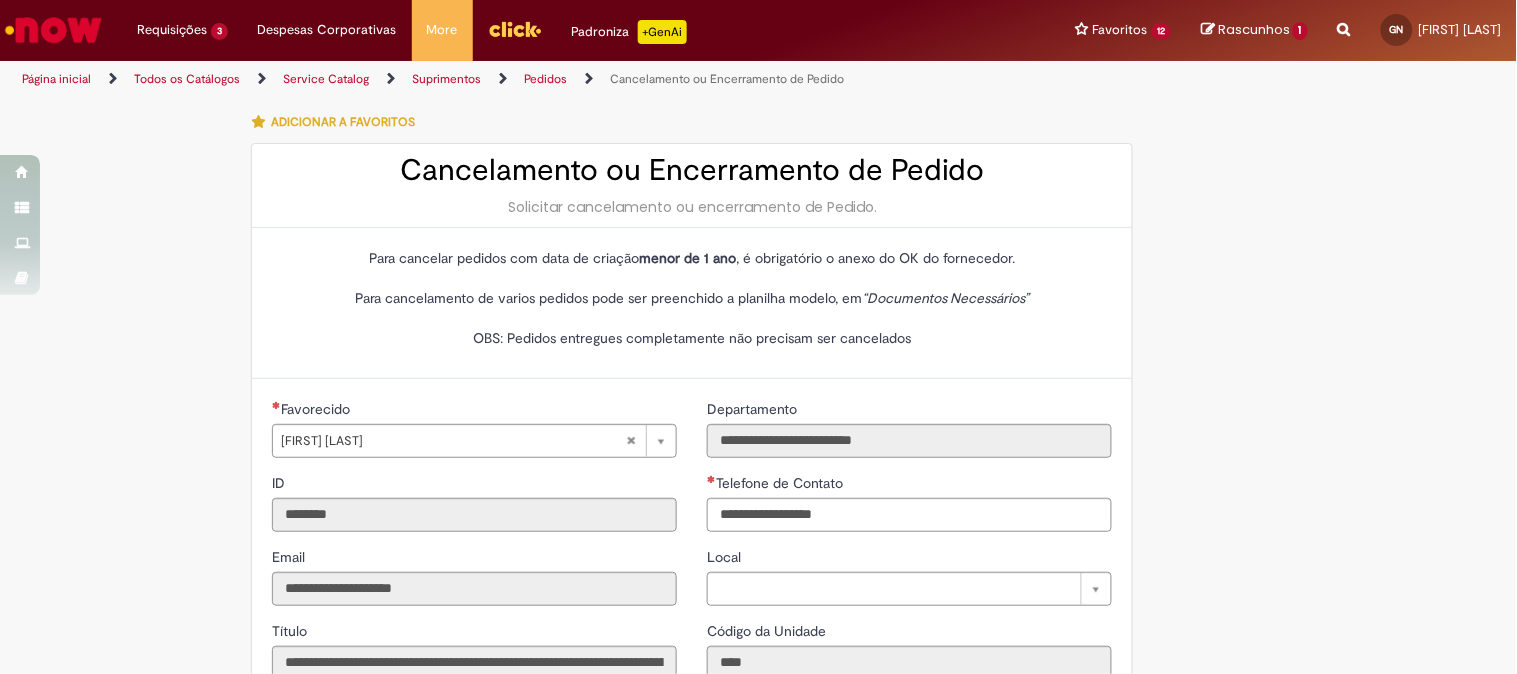 type on "**********" 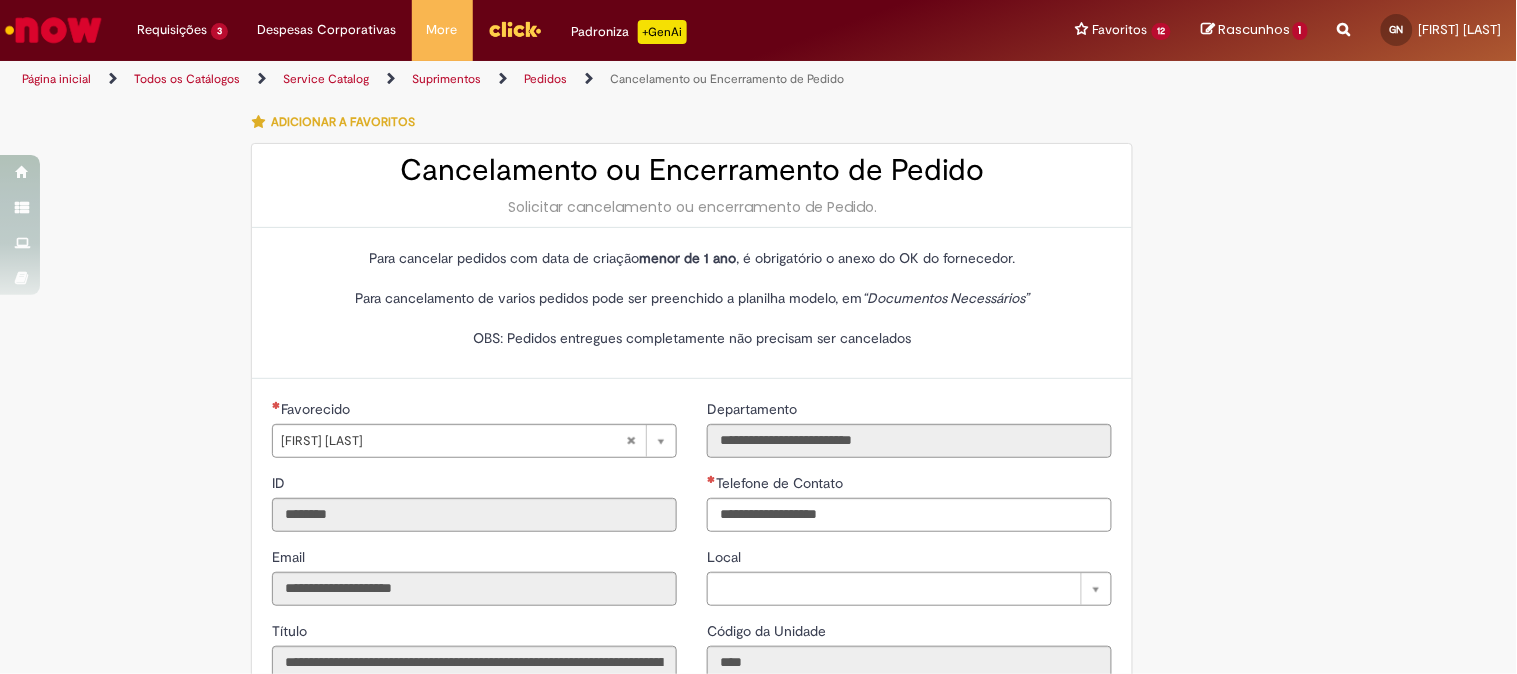 type on "**********" 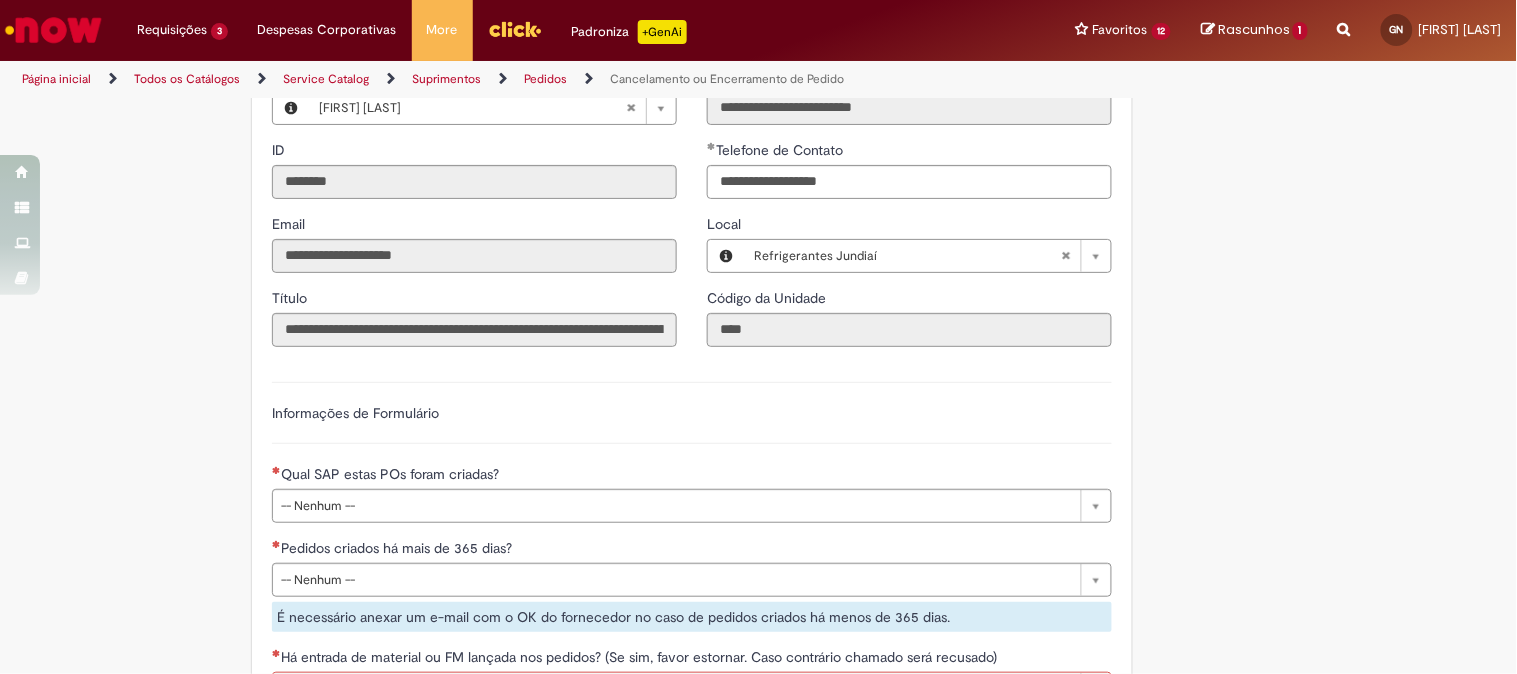 scroll, scrollTop: 444, scrollLeft: 0, axis: vertical 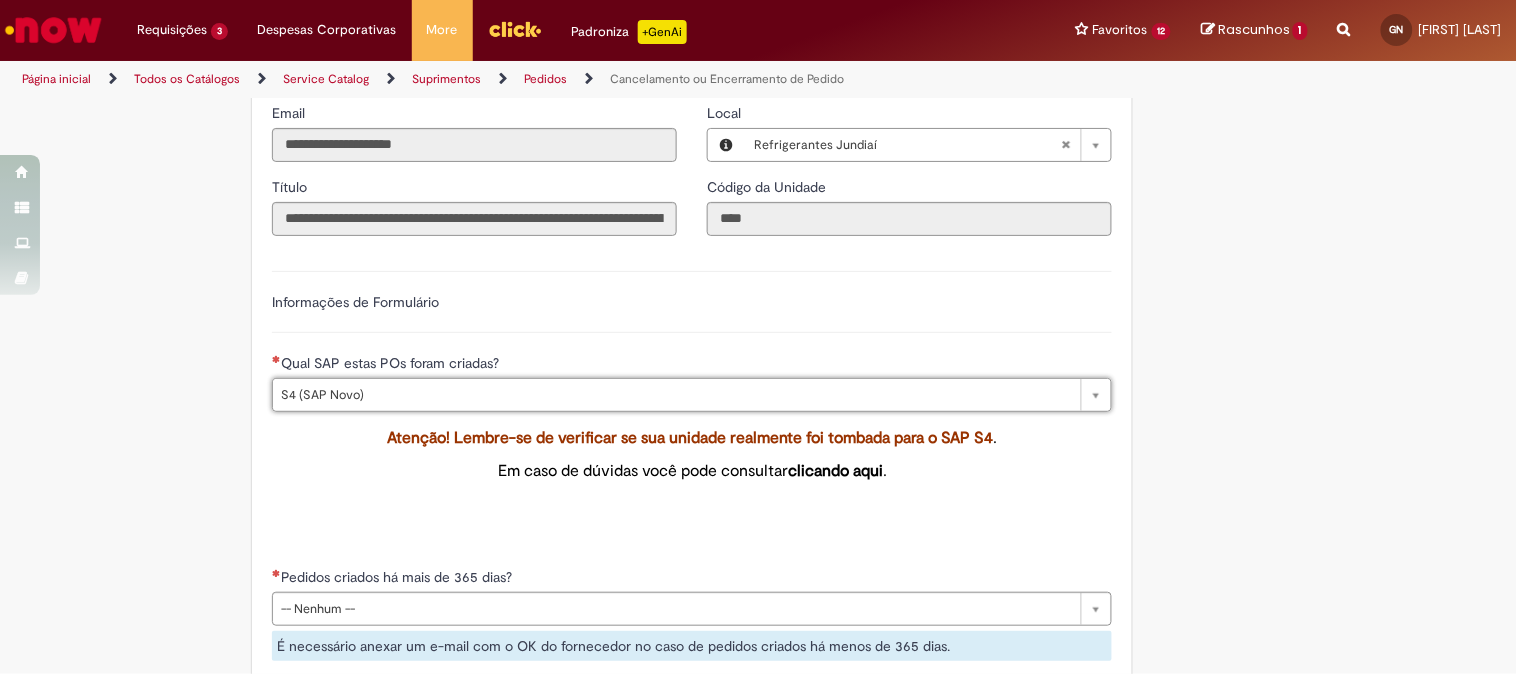 type on "**********" 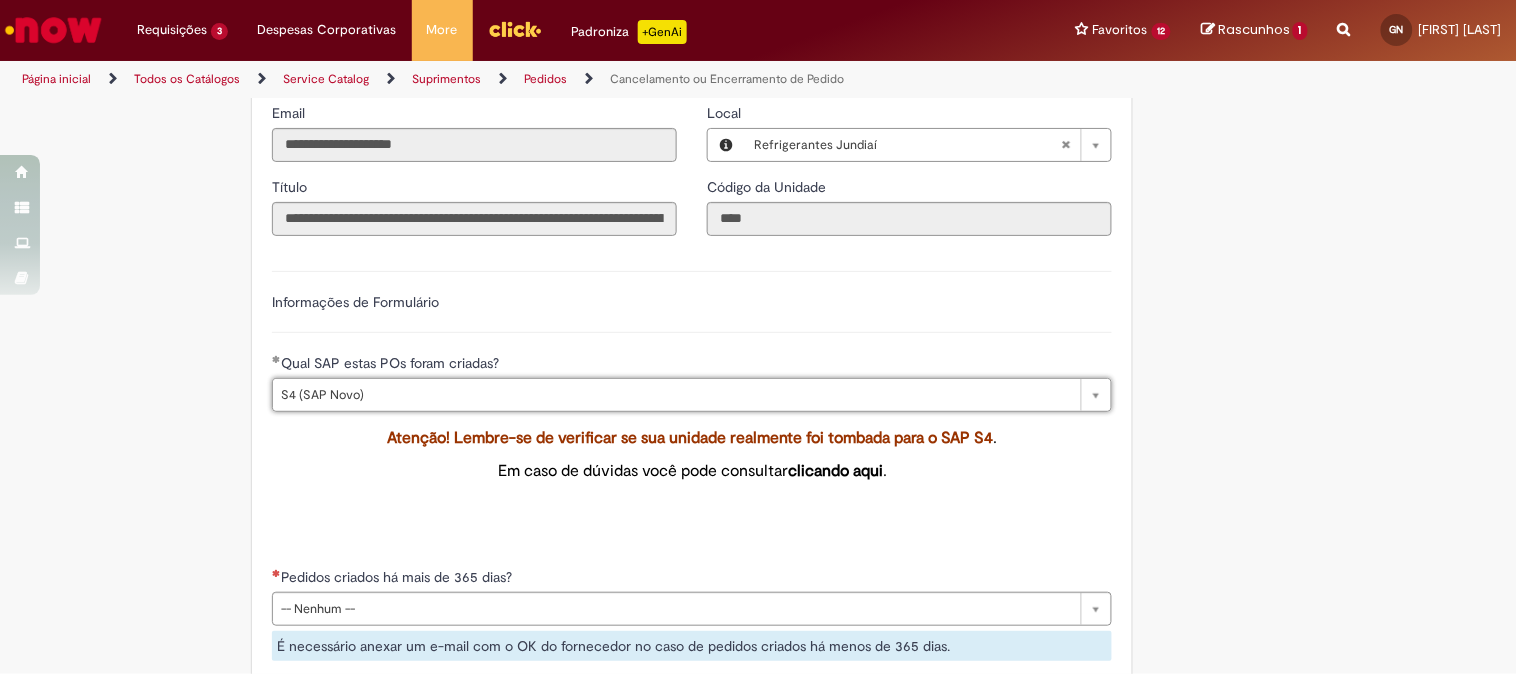 click on "Tire dúvidas com LupiAssist    +GenAI
Oi! Eu sou LupiAssist, uma Inteligência Artificial Generativa em constante aprendizado   Meu conteúdo é monitorado para trazer uma melhor experiência
Dúvidas comuns:
Só mais um instante, estou consultando nossas bases de conhecimento  e escrevendo a melhor resposta pra você!
Title
Lorem ipsum dolor sit amet    Fazer uma nova pergunta
Gerei esta resposta utilizando IA Generativa em conjunto com os nossos padrões. Em caso de divergência, os documentos oficiais prevalecerão.
Saiba mais em:
Ou ligue para:
E aí, te ajudei?
Sim, obrigado!" at bounding box center (758, 501) 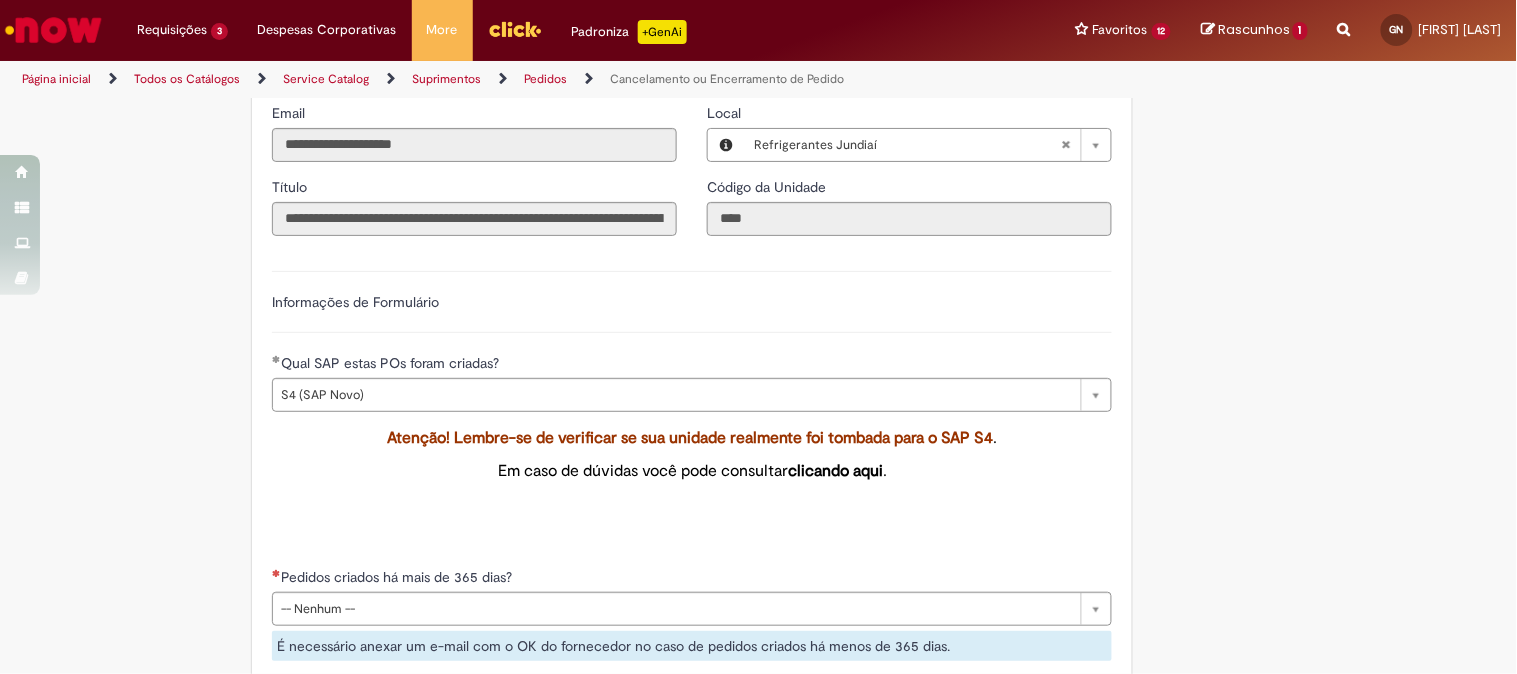 scroll, scrollTop: 666, scrollLeft: 0, axis: vertical 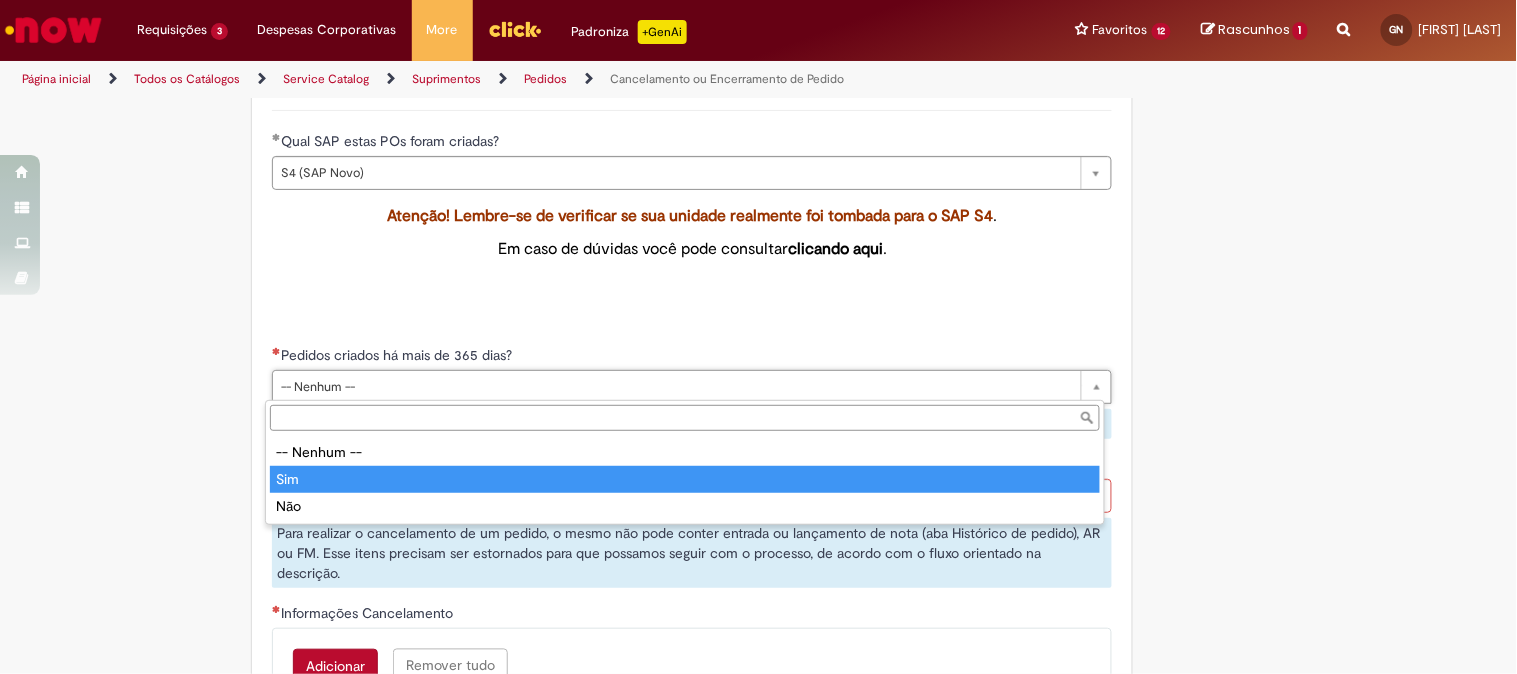 type on "***" 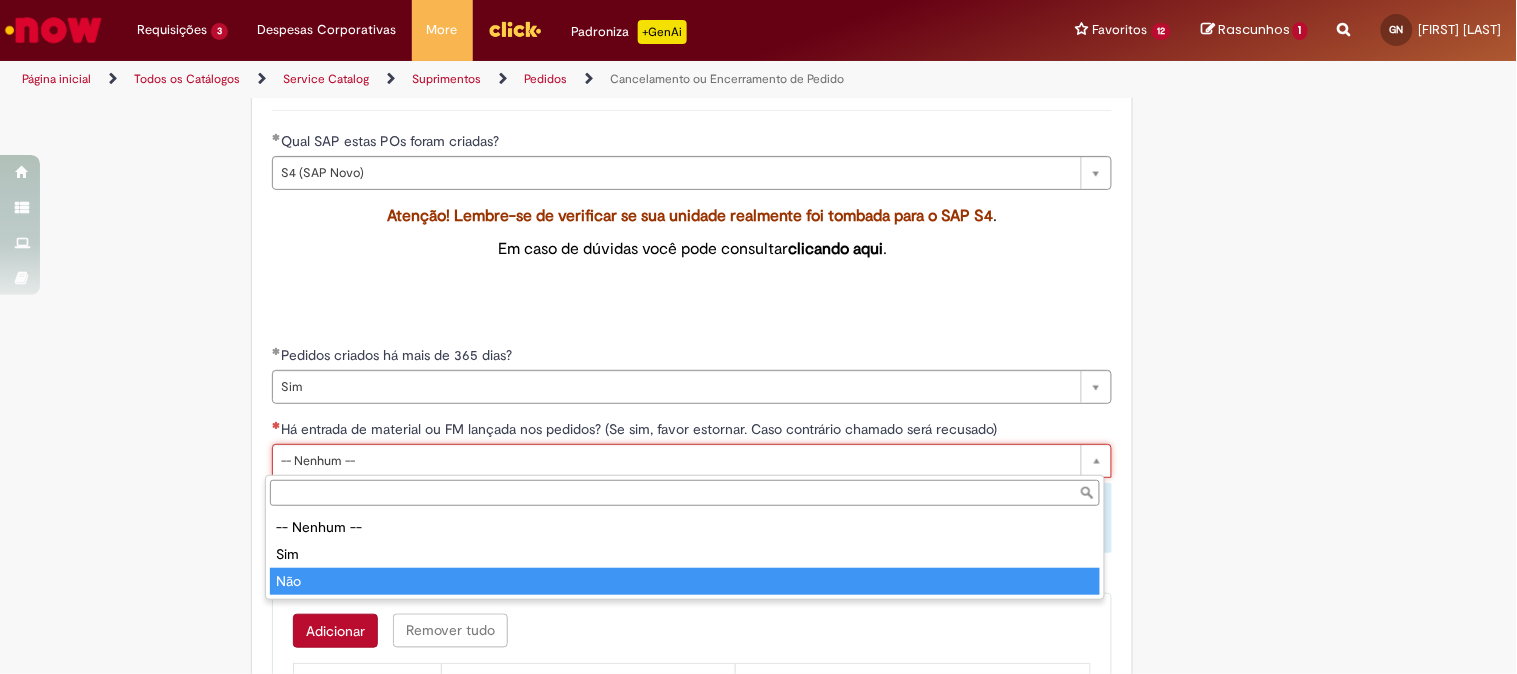 type on "***" 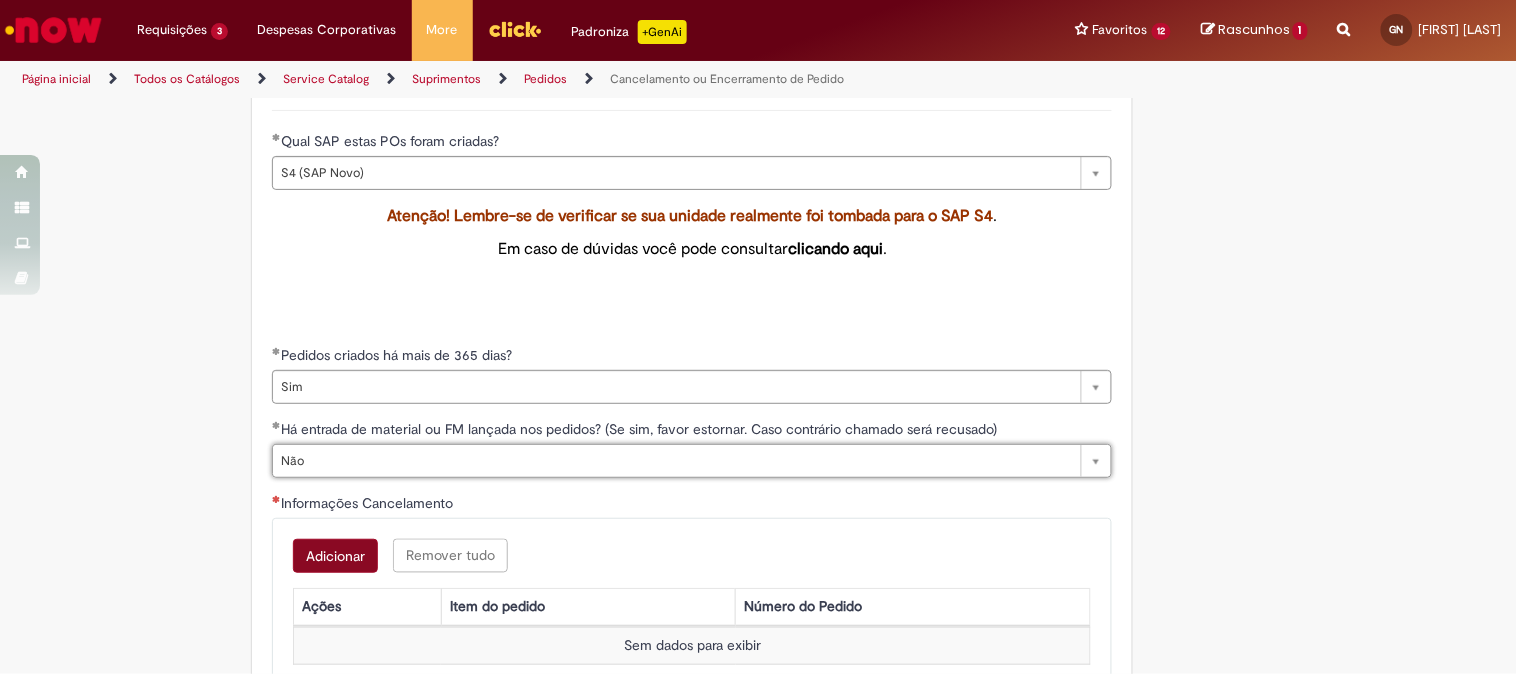 scroll, scrollTop: 0, scrollLeft: 24, axis: horizontal 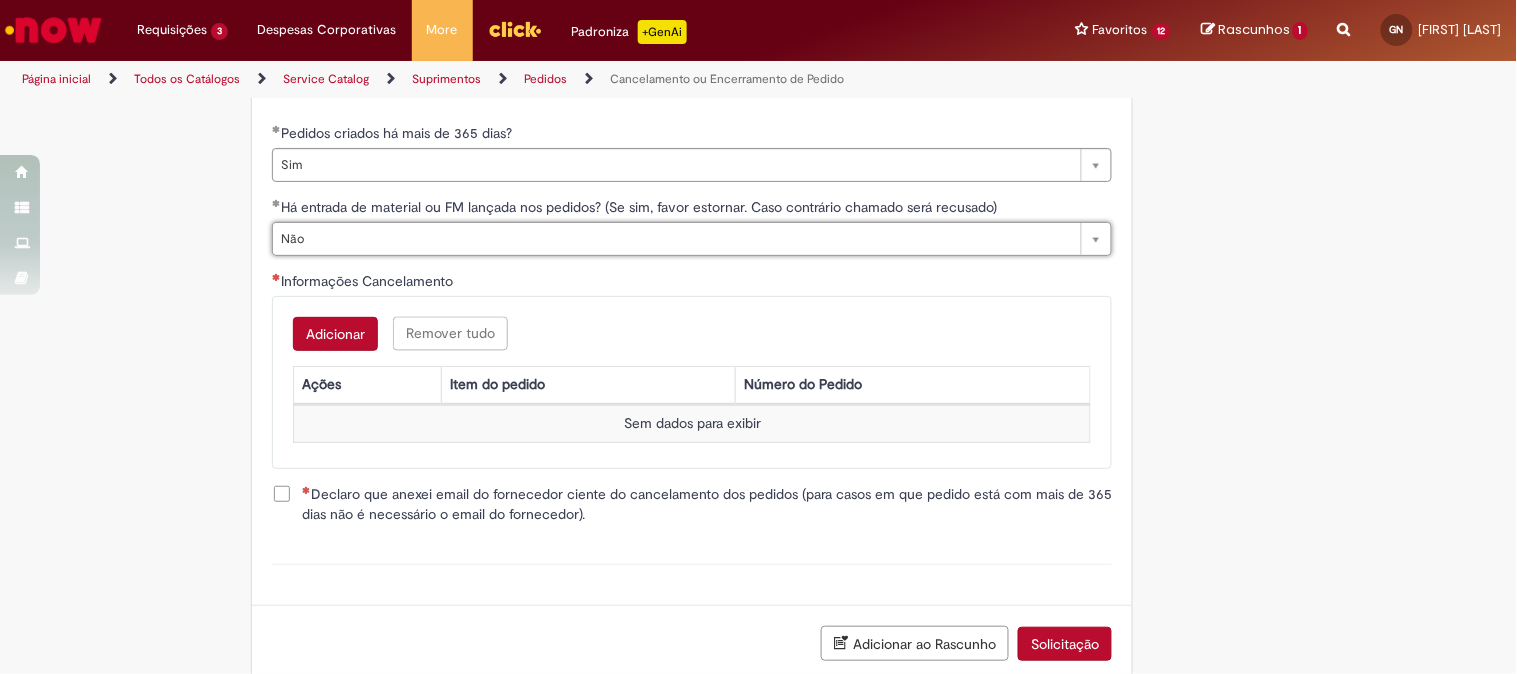 click on "Adicionar" at bounding box center [335, 334] 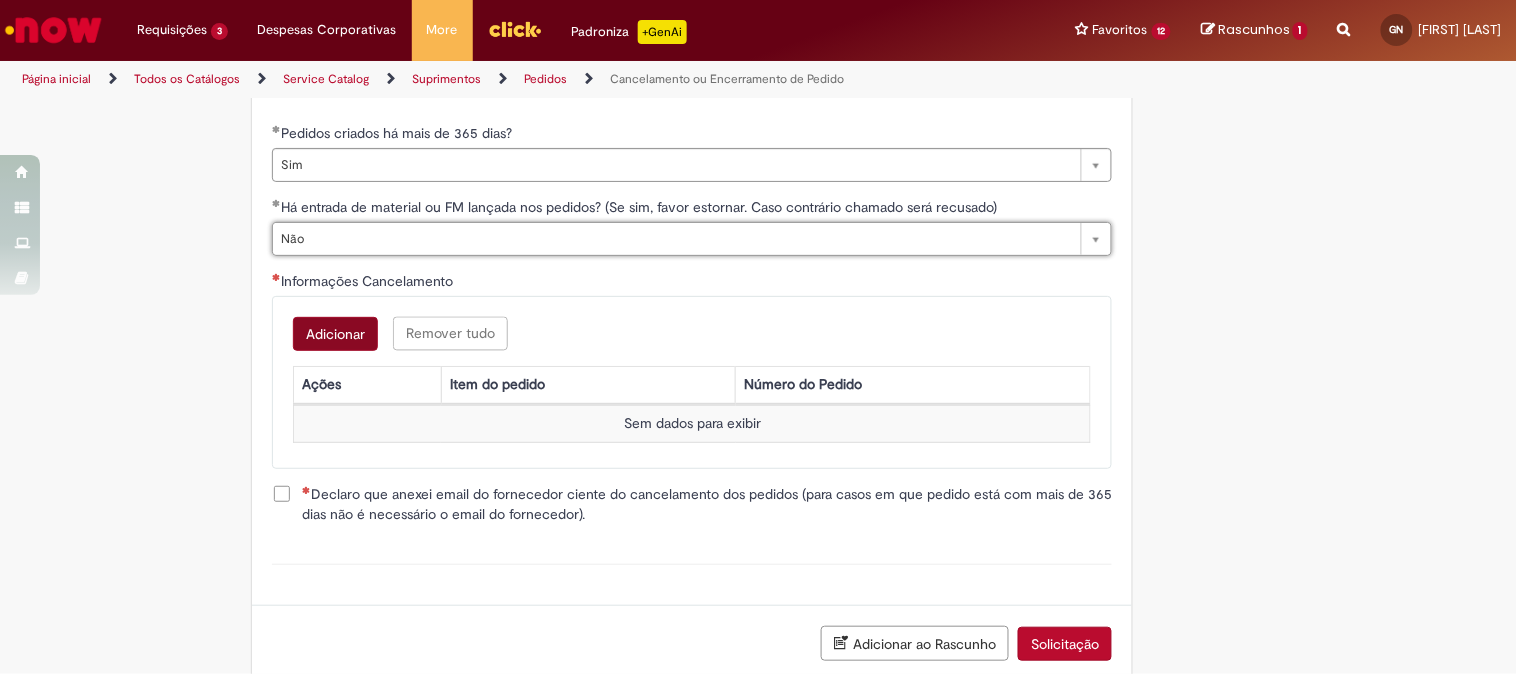 scroll, scrollTop: 0, scrollLeft: 0, axis: both 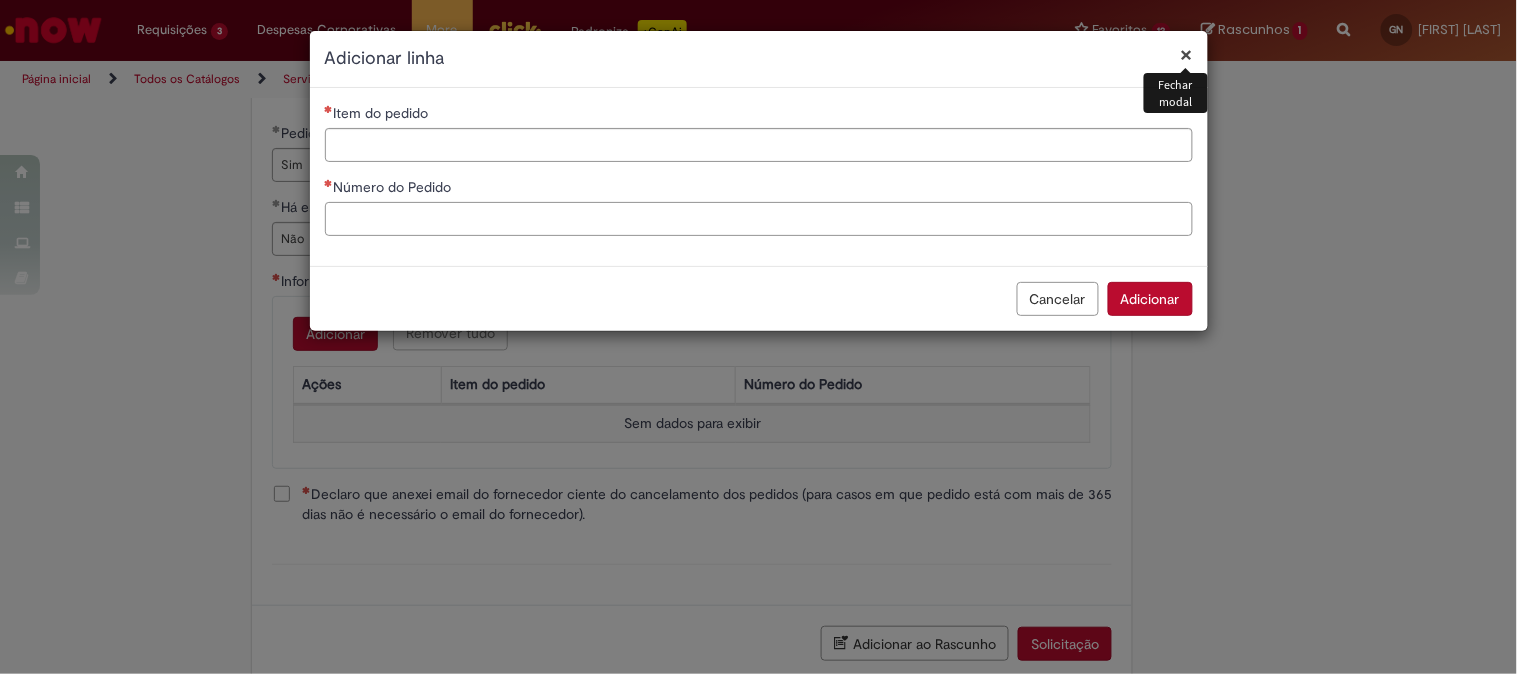 click on "Número do Pedido" at bounding box center (759, 219) 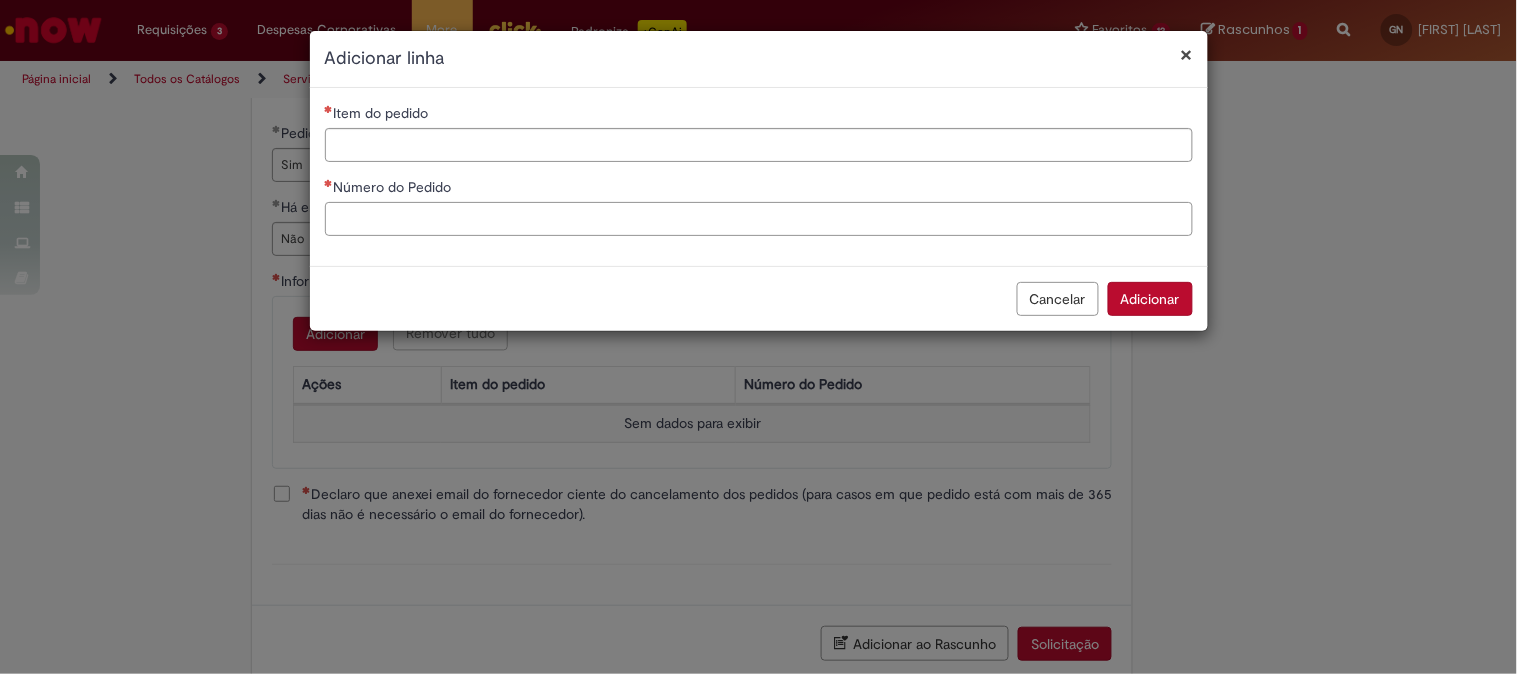 paste on "**********" 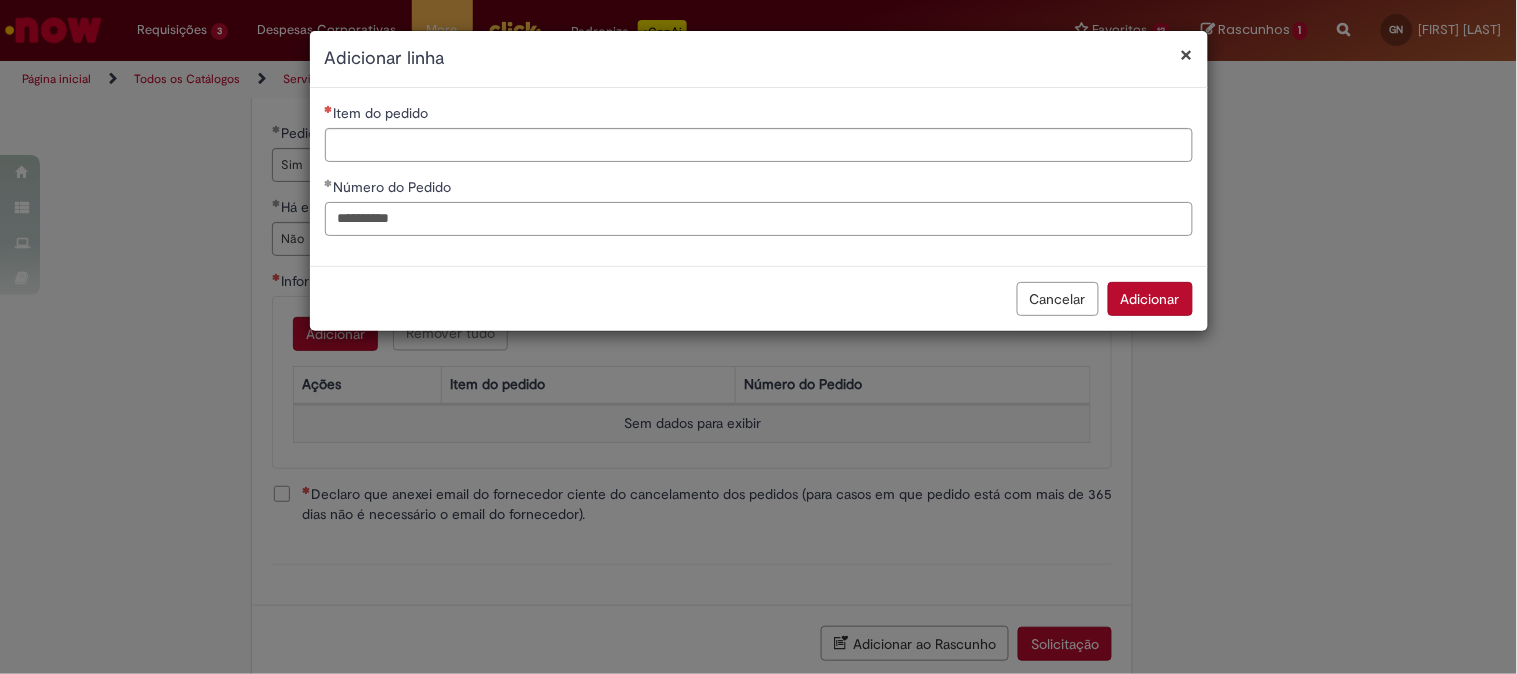 type on "**********" 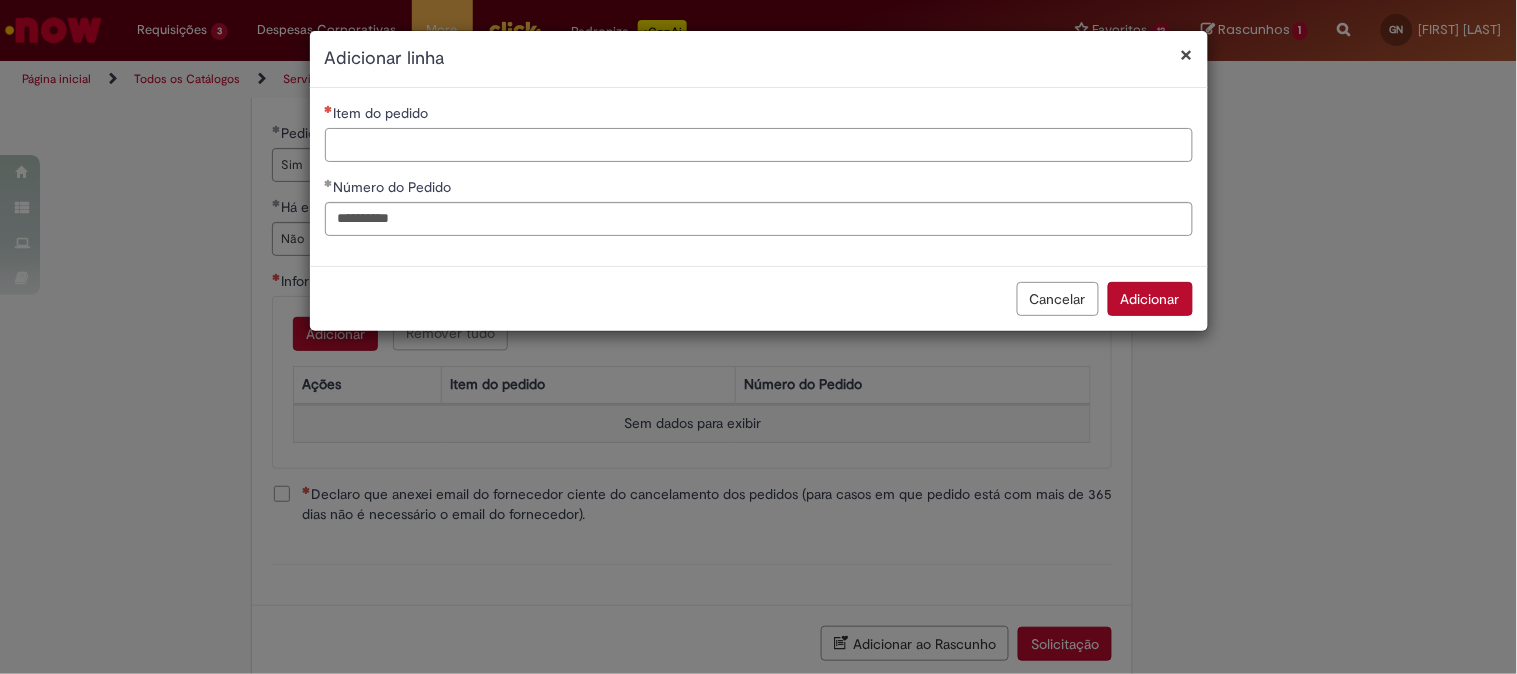 click on "Item do pedido" at bounding box center [759, 145] 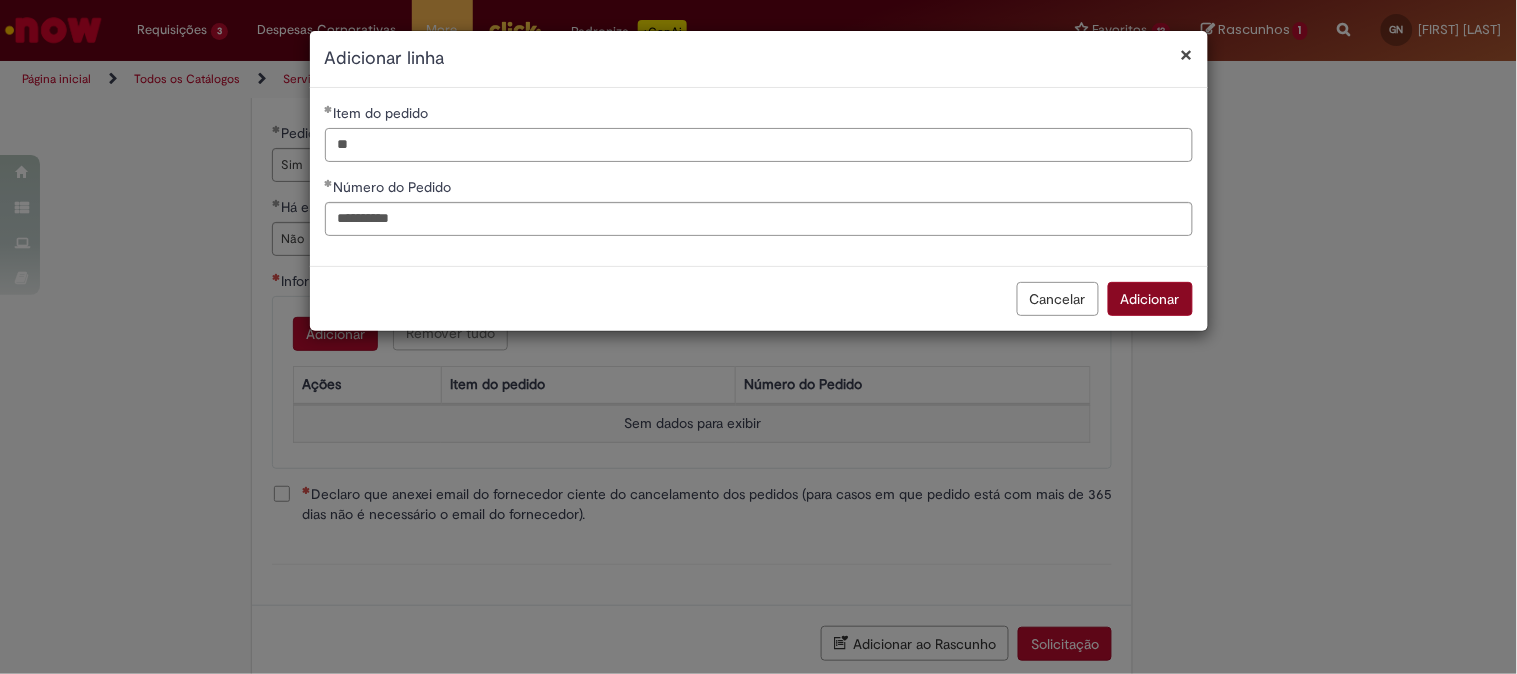 type on "**" 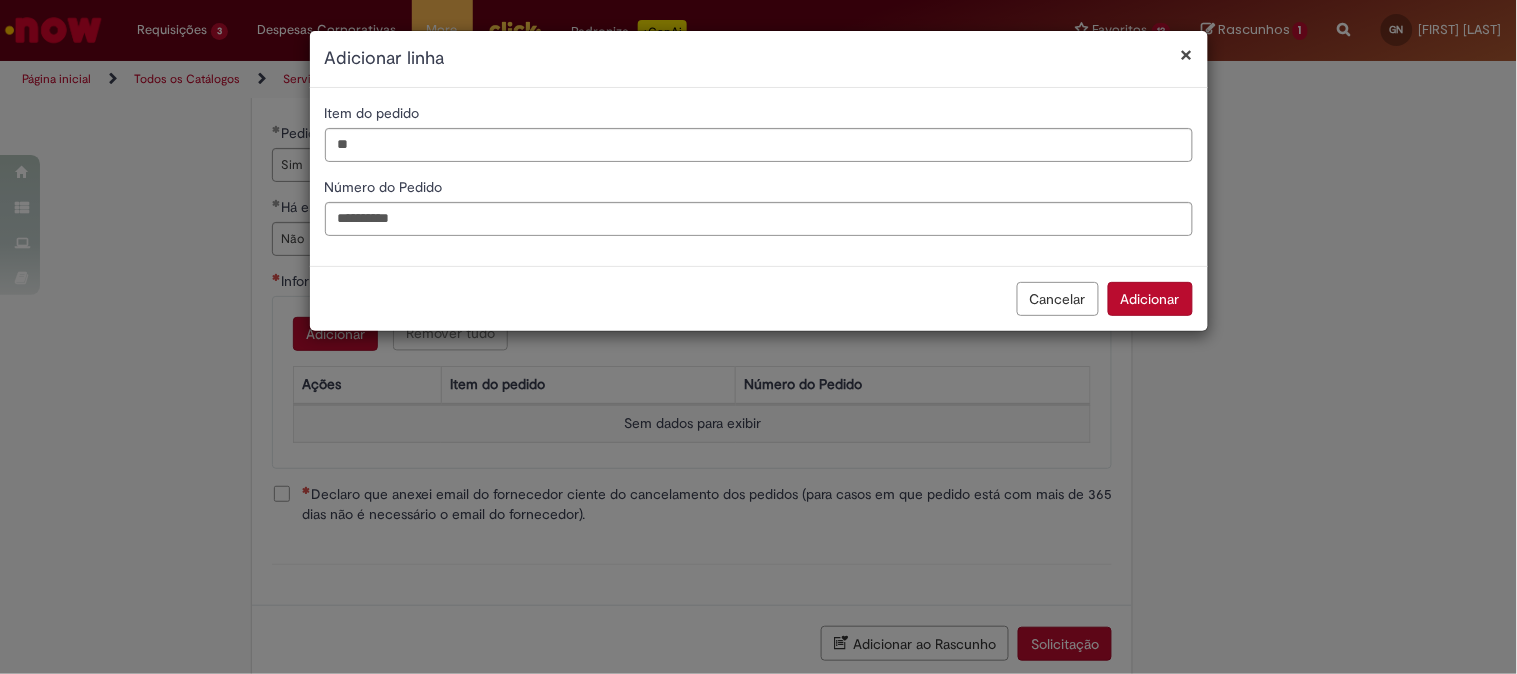 click on "Adicionar" at bounding box center [1150, 299] 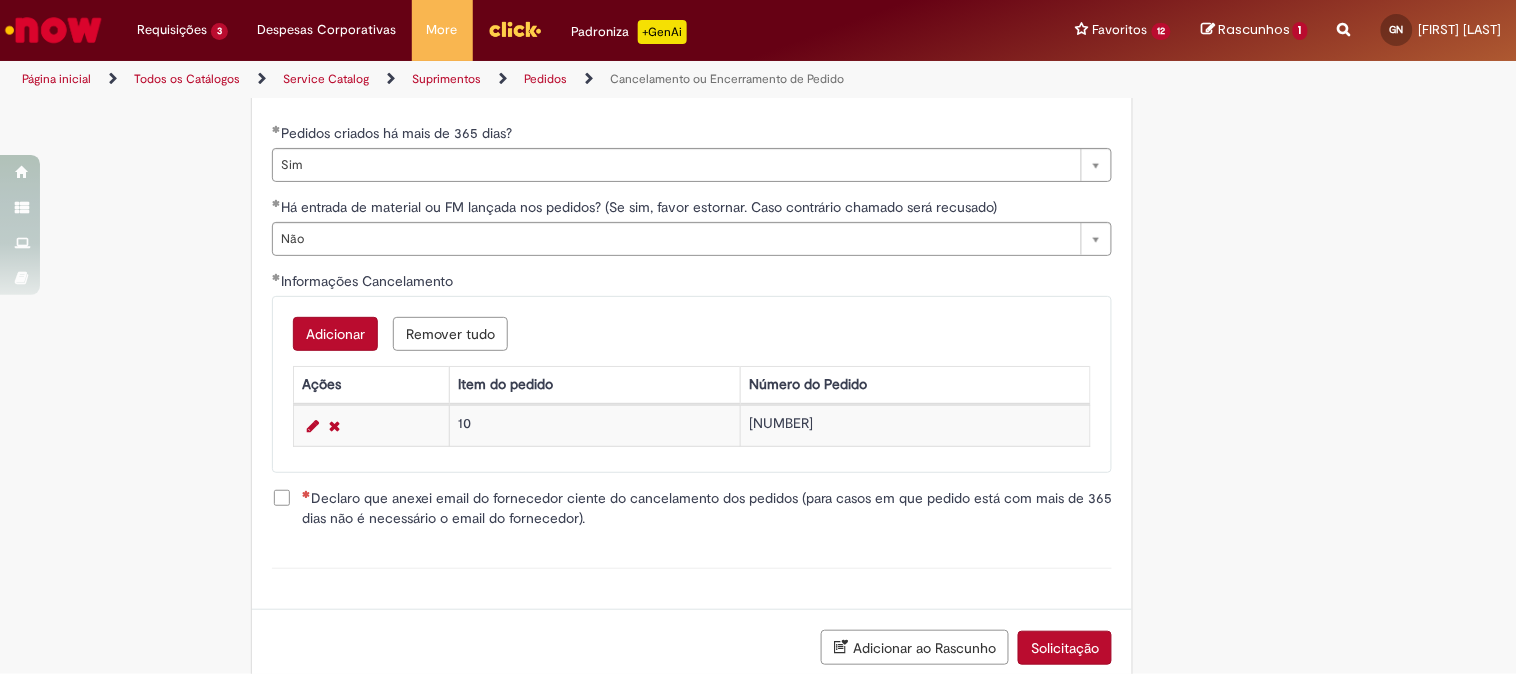 scroll, scrollTop: 1012, scrollLeft: 0, axis: vertical 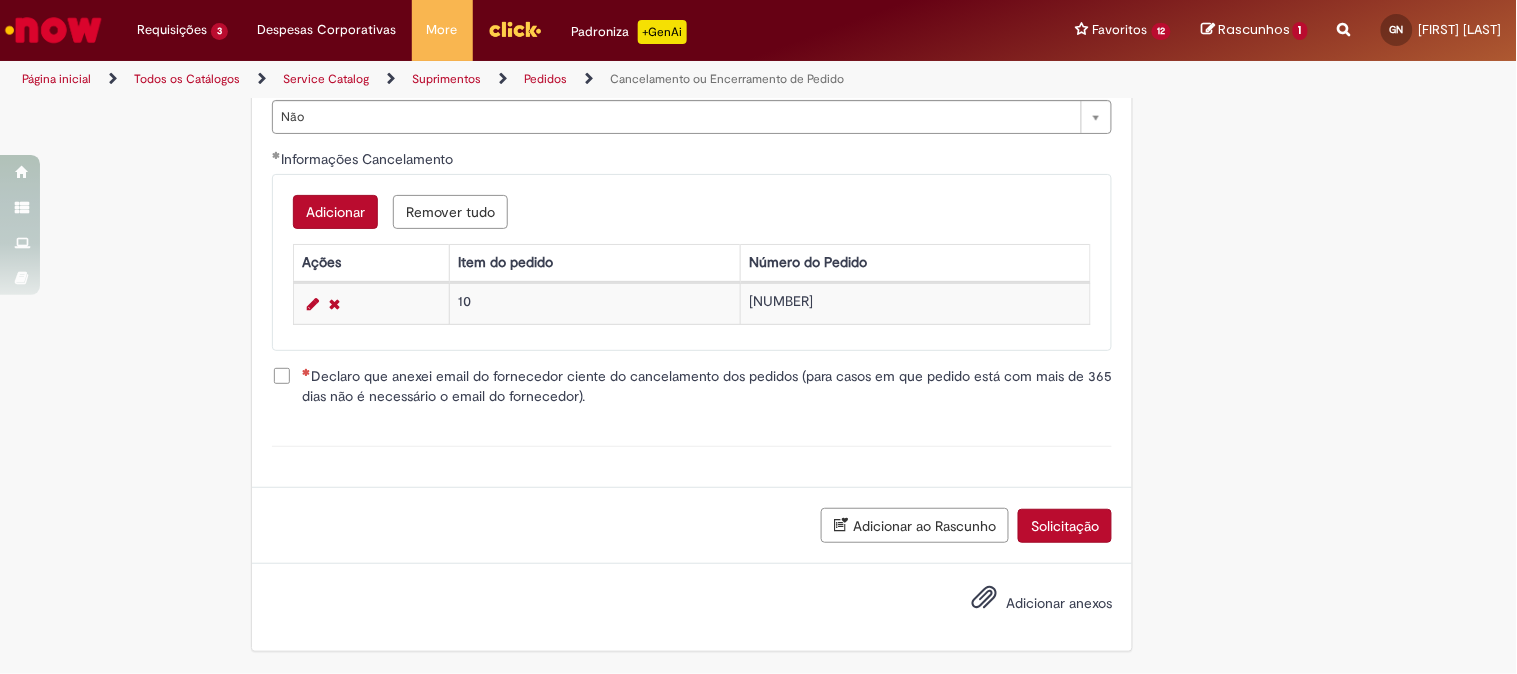 click on "Declaro que anexei email do fornecedor ciente do cancelamento dos pedidos (para casos em que pedido está com mais de 365 dias não é necessário o email do fornecedor)." at bounding box center (707, 386) 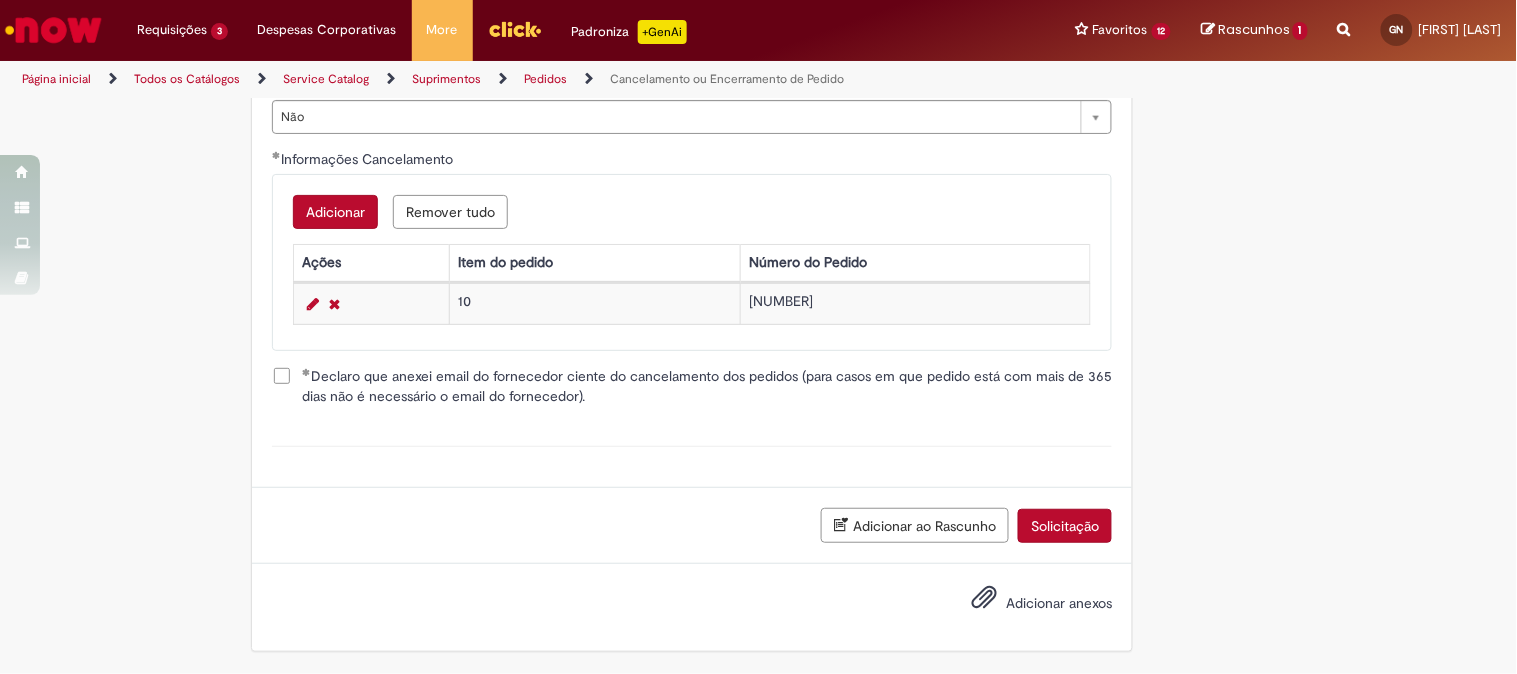 click on "Solicitação" at bounding box center (1065, 526) 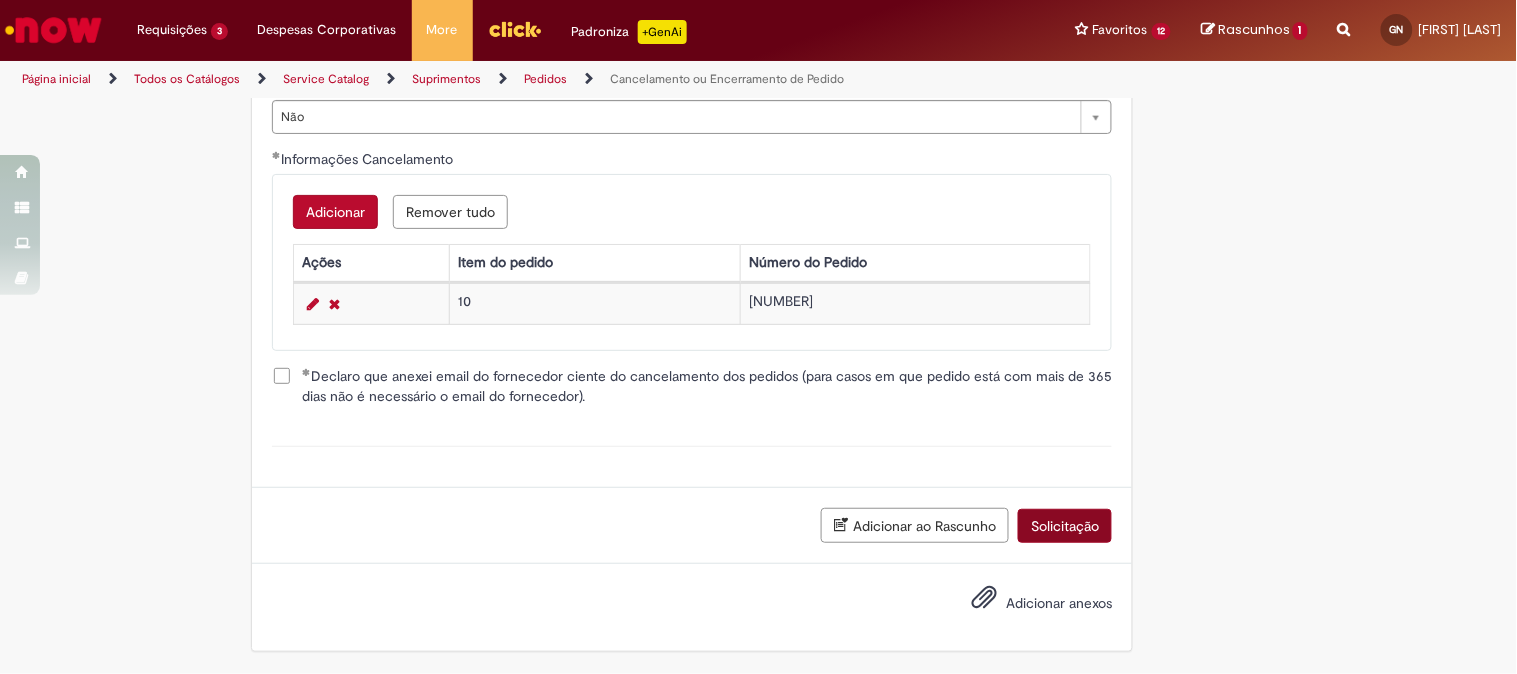 scroll, scrollTop: 965, scrollLeft: 0, axis: vertical 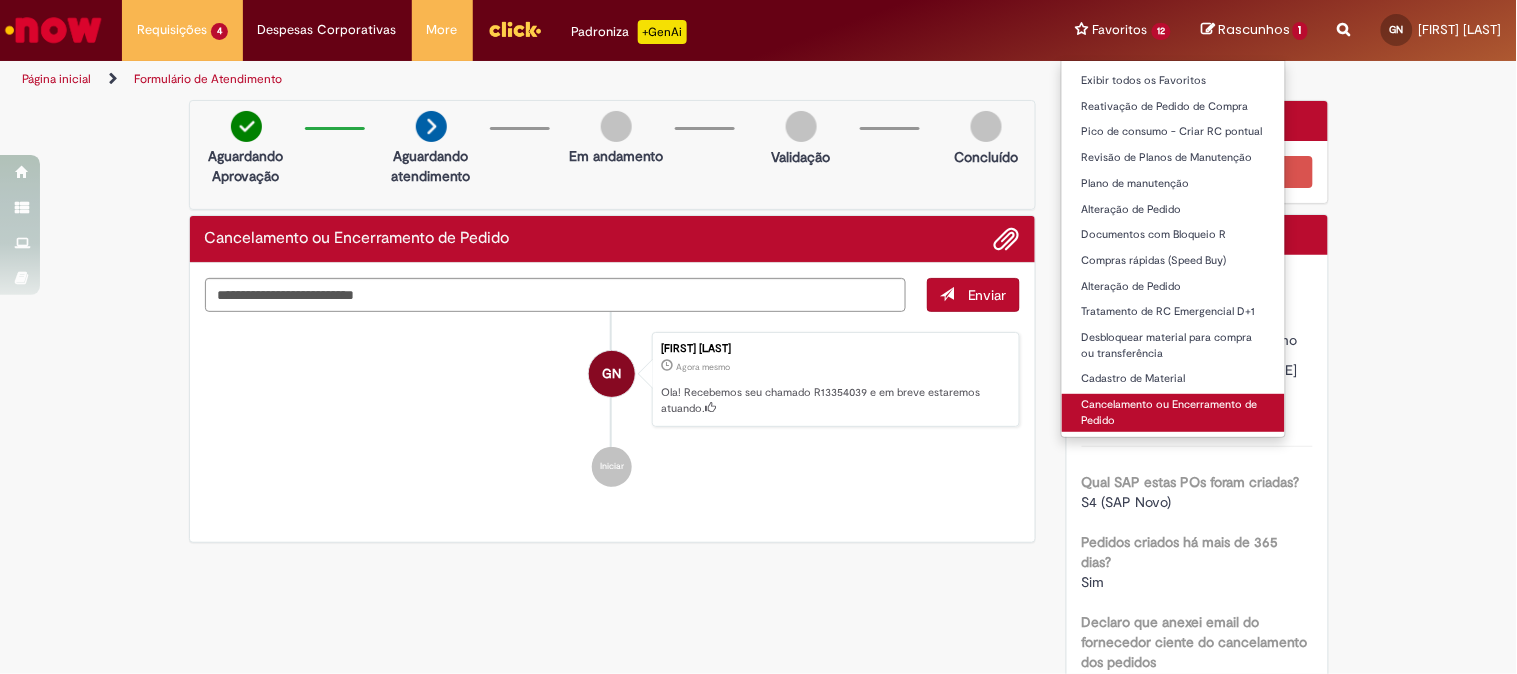 click on "Cancelamento ou Encerramento de Pedido" at bounding box center [1174, 412] 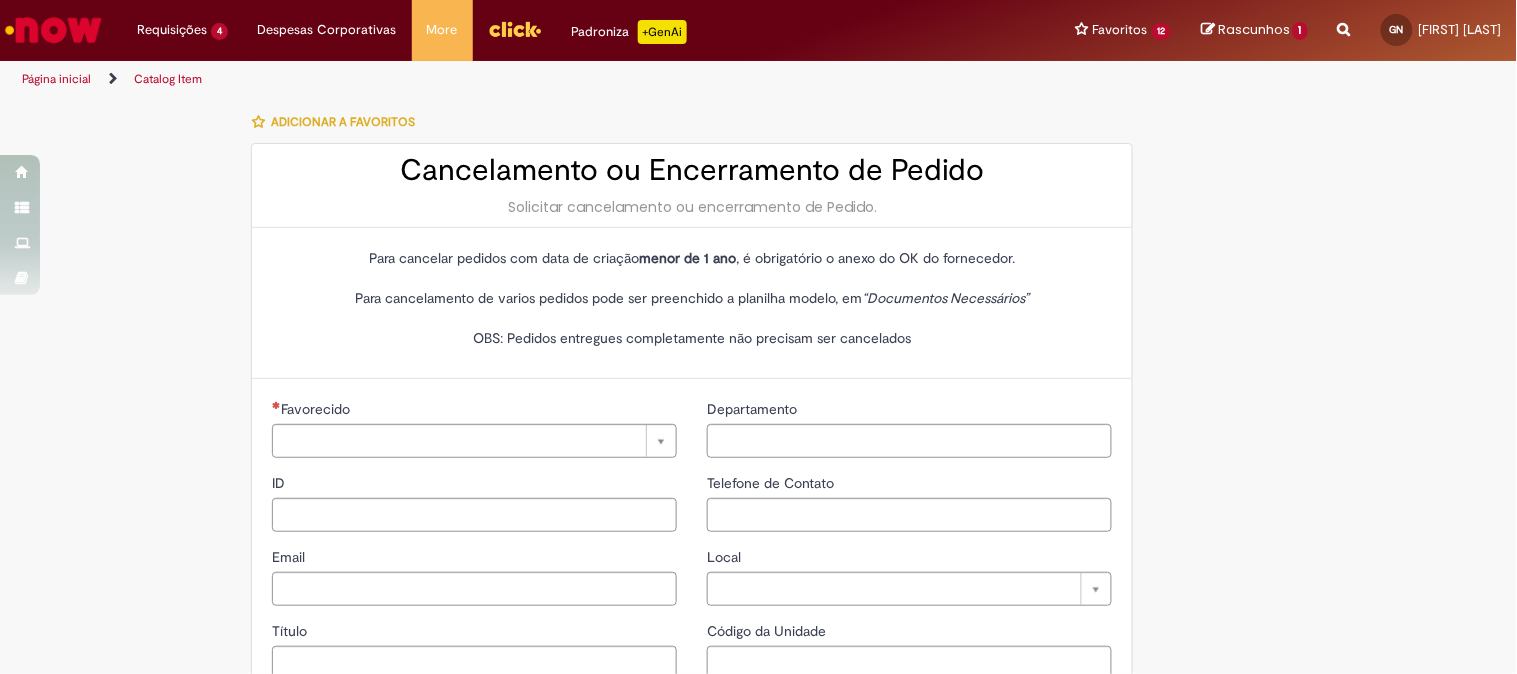 type on "********" 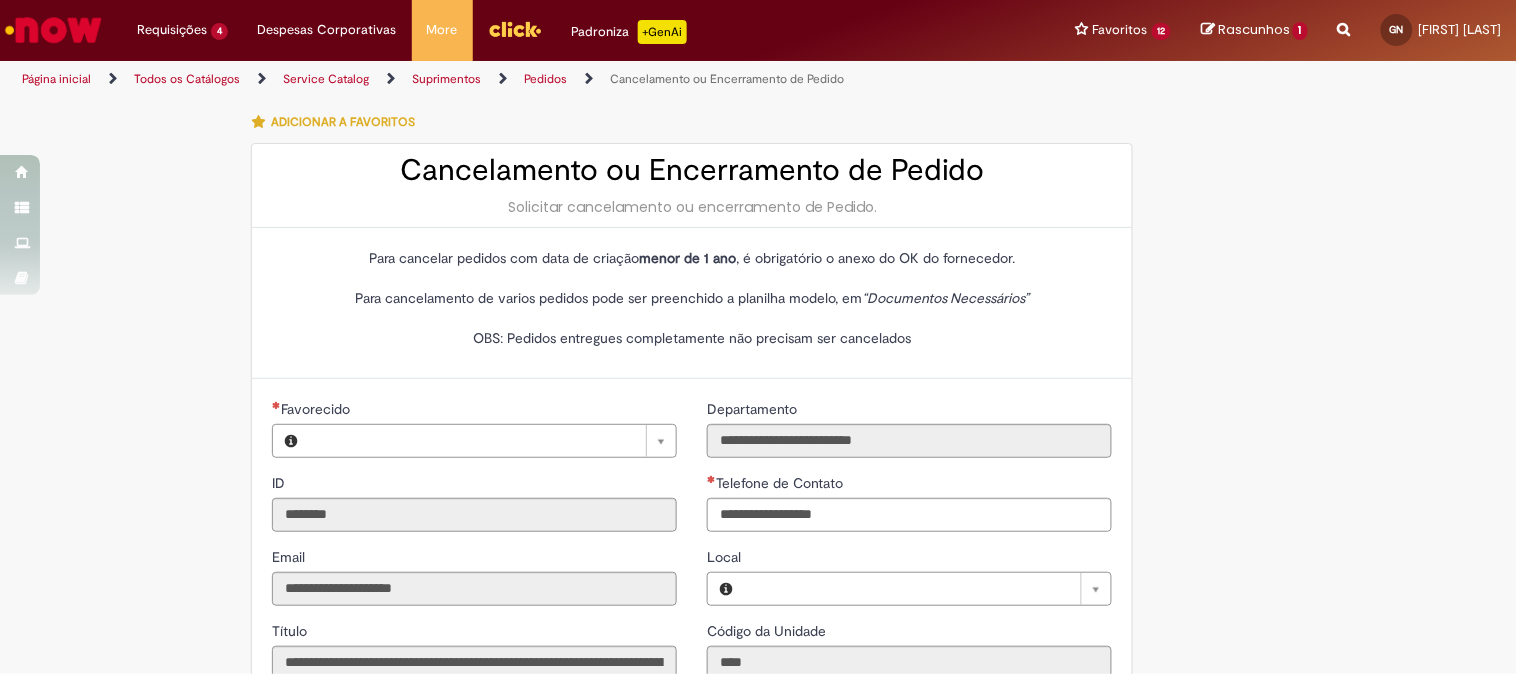 type on "**********" 